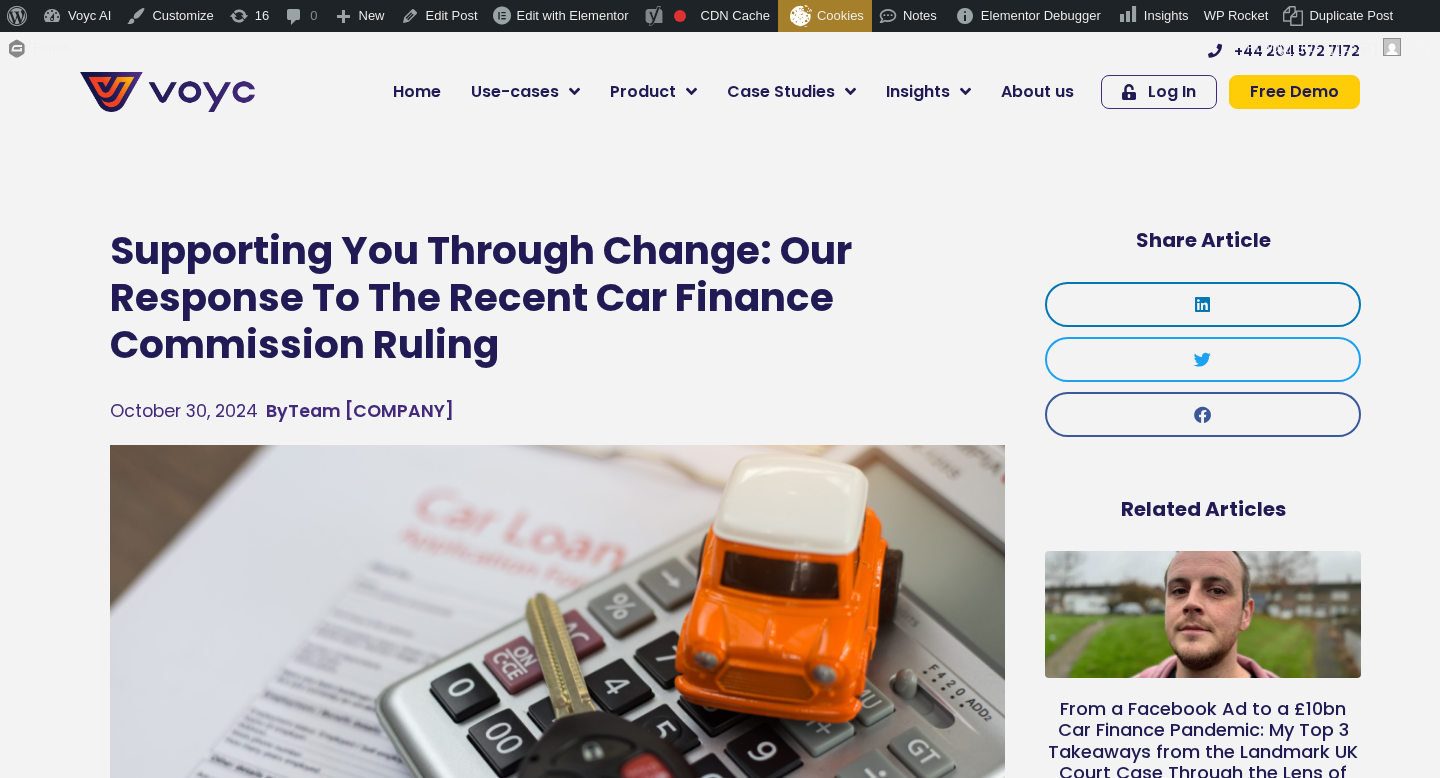 scroll, scrollTop: 0, scrollLeft: 0, axis: both 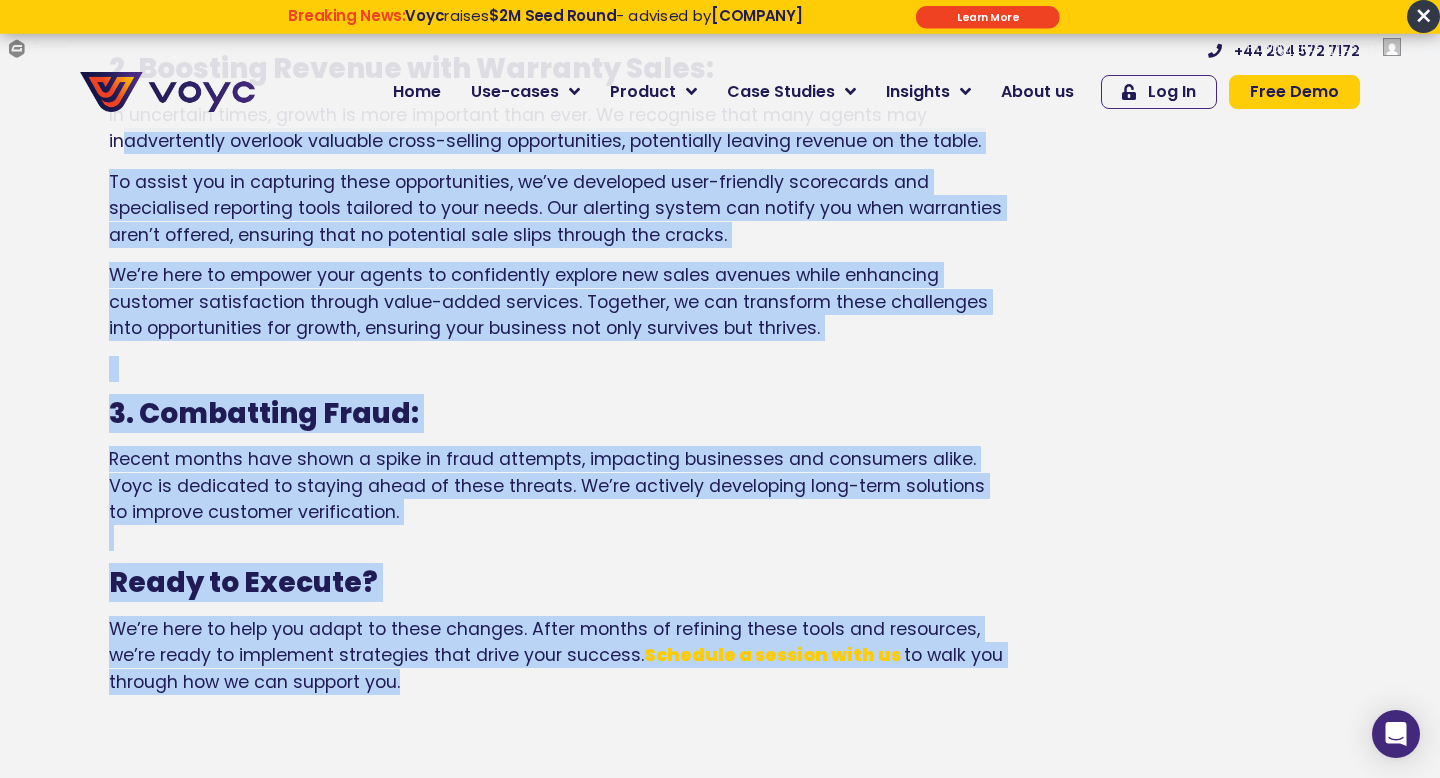 drag, startPoint x: 448, startPoint y: 678, endPoint x: 126, endPoint y: 145, distance: 622.71423 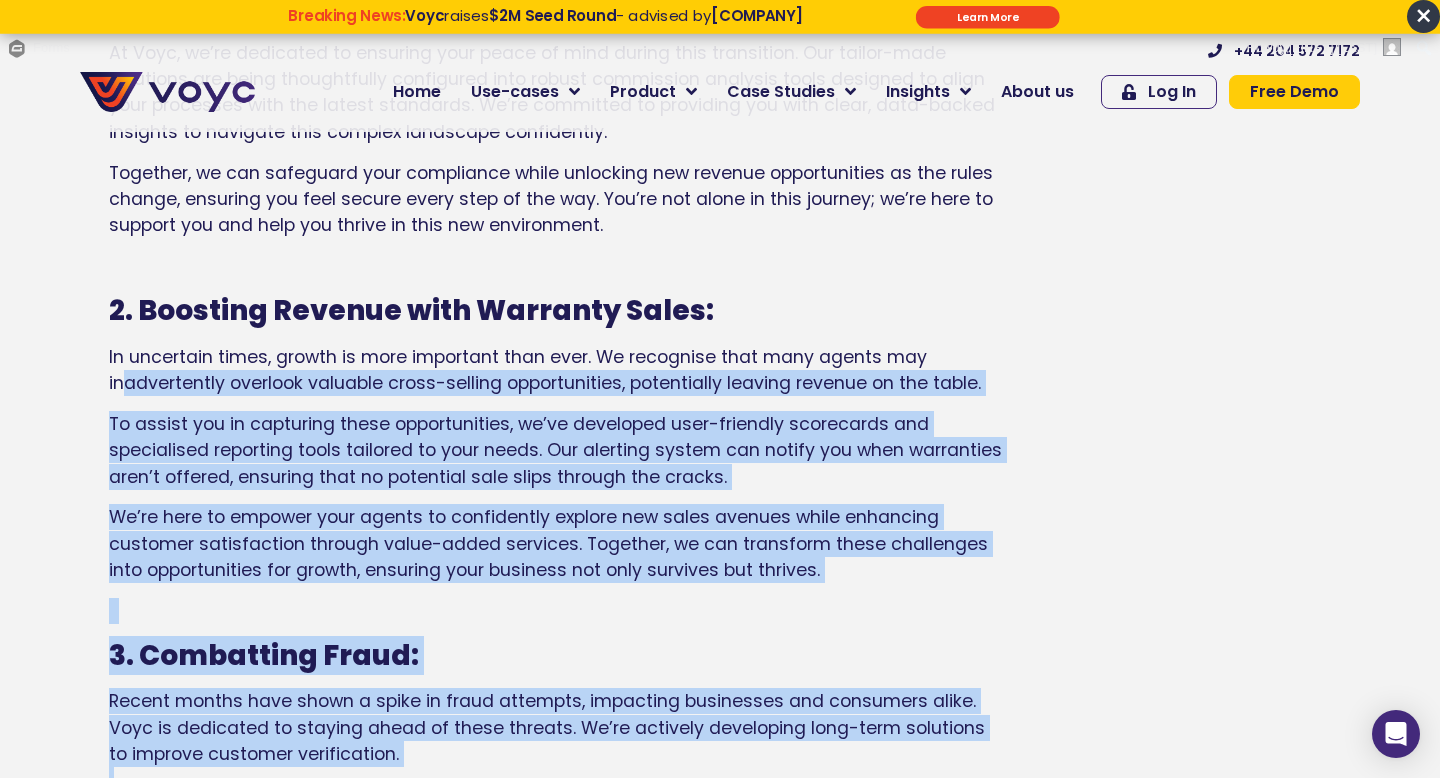 scroll, scrollTop: 1612, scrollLeft: 0, axis: vertical 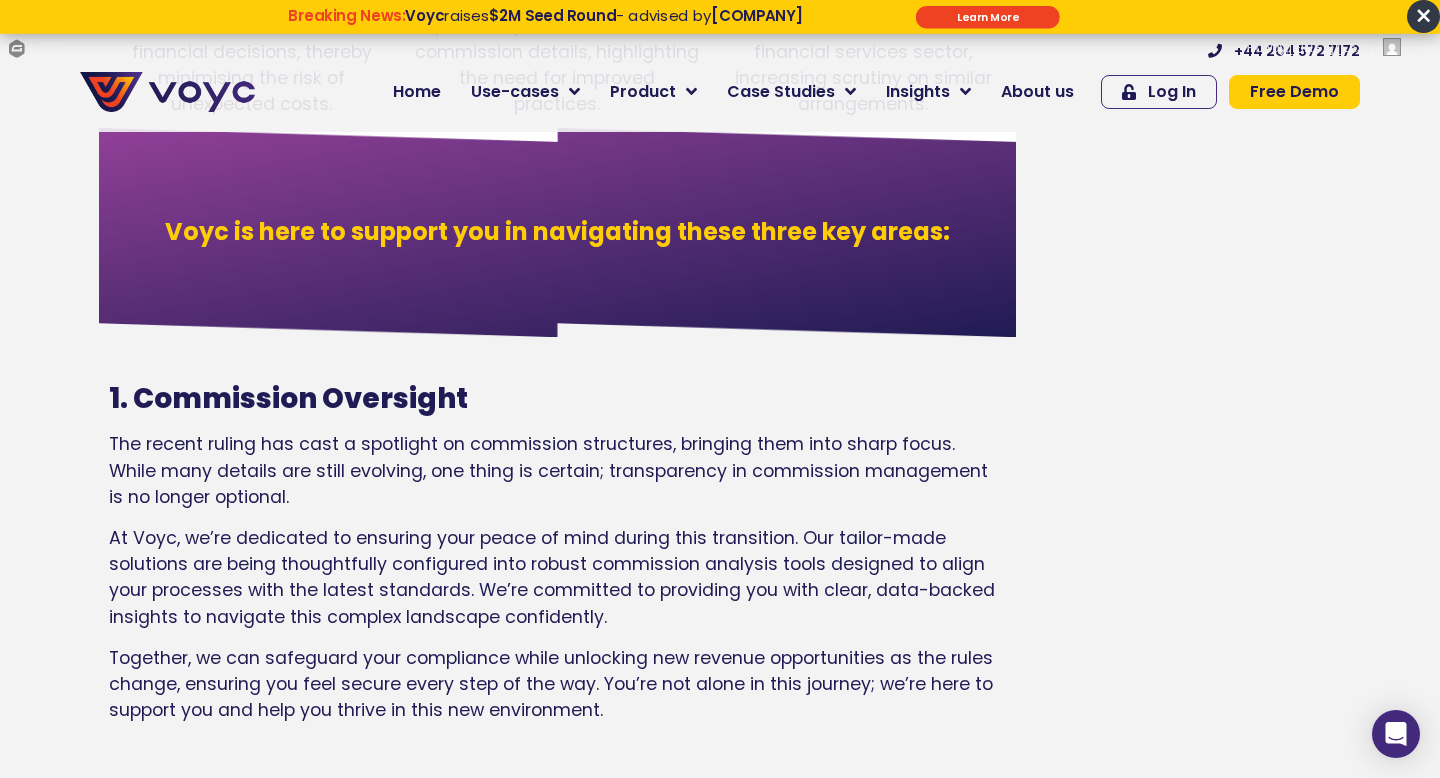 click on "Voyc is here to support you in navigating these three key areas:" at bounding box center [557, 232] 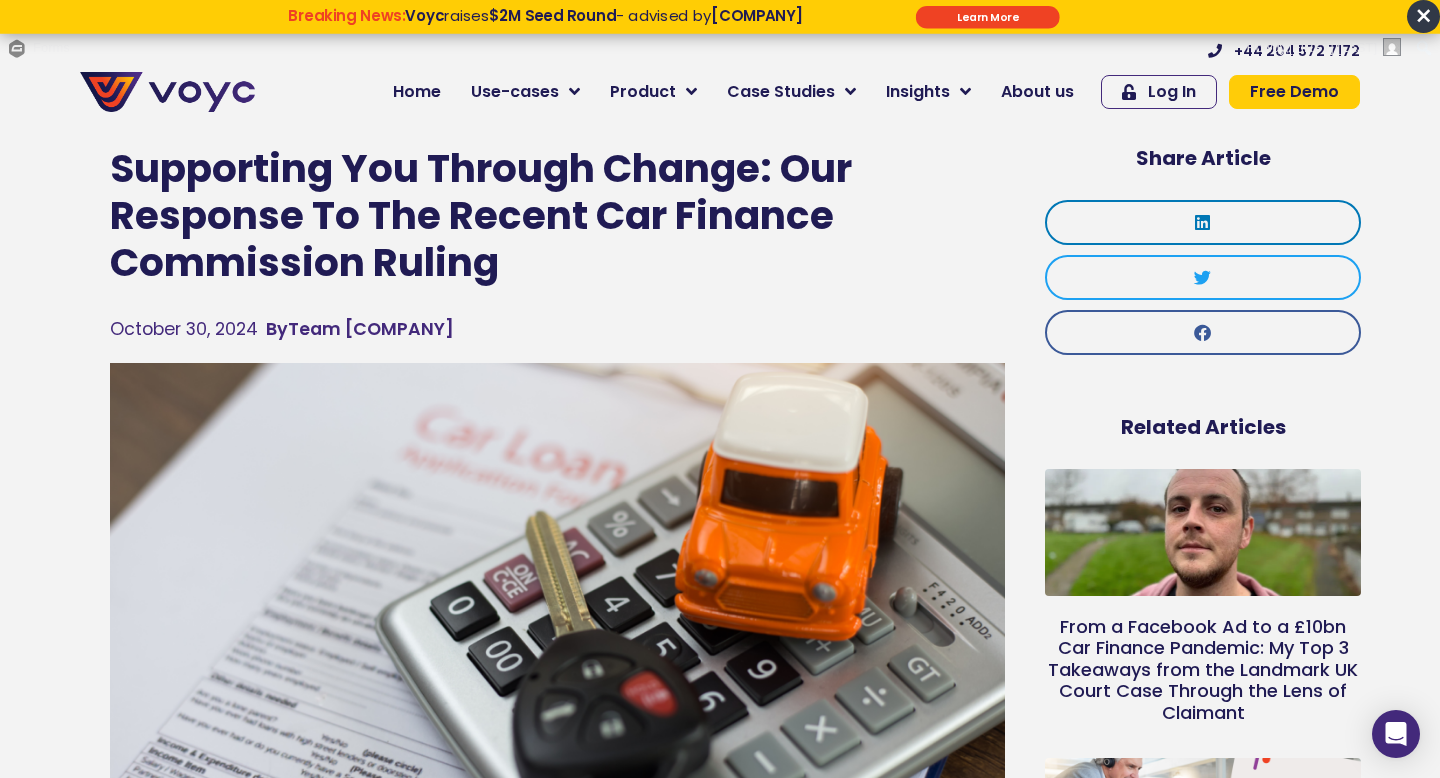 scroll, scrollTop: 114, scrollLeft: 0, axis: vertical 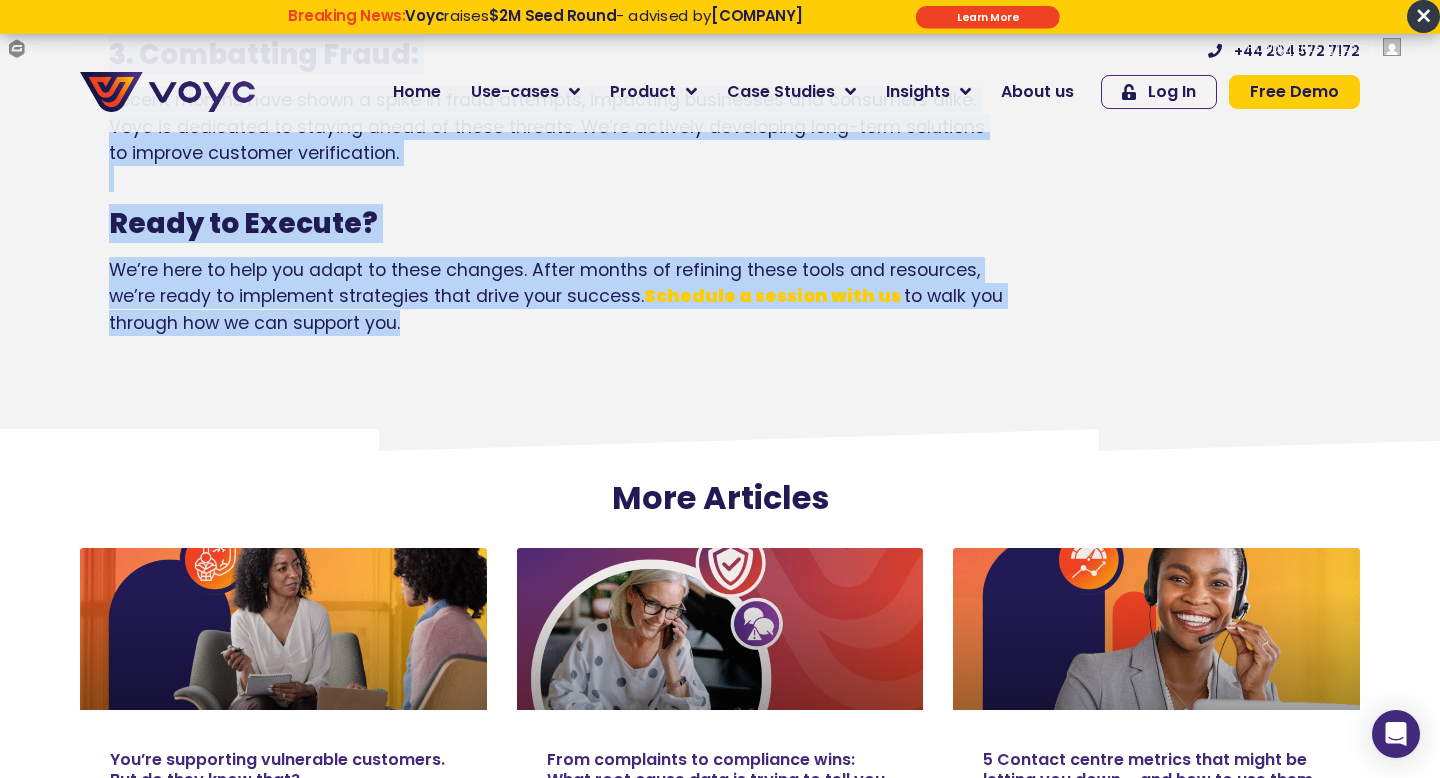 drag, startPoint x: 115, startPoint y: 189, endPoint x: 492, endPoint y: 319, distance: 398.7844 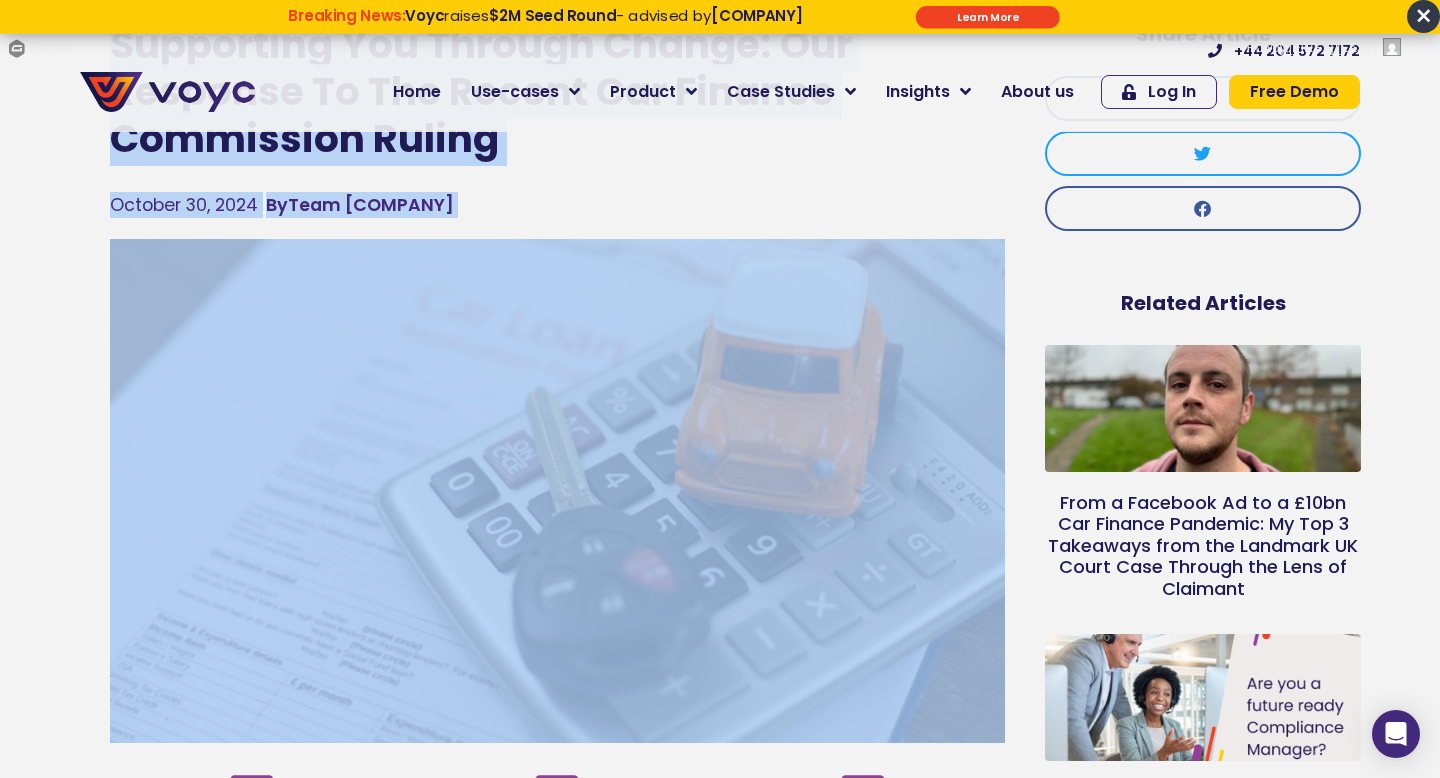 scroll, scrollTop: 0, scrollLeft: 0, axis: both 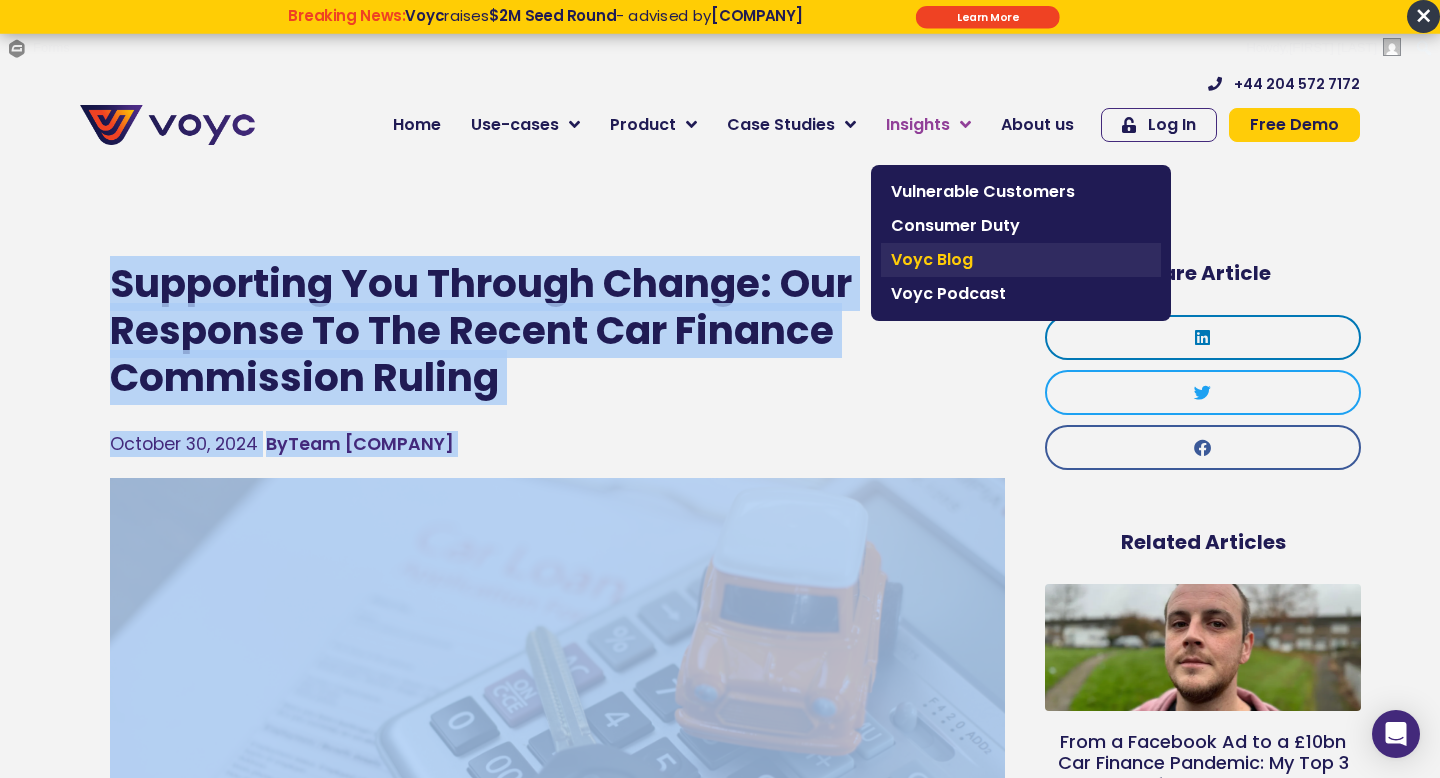 click on "Voyc Blog" at bounding box center [1021, 260] 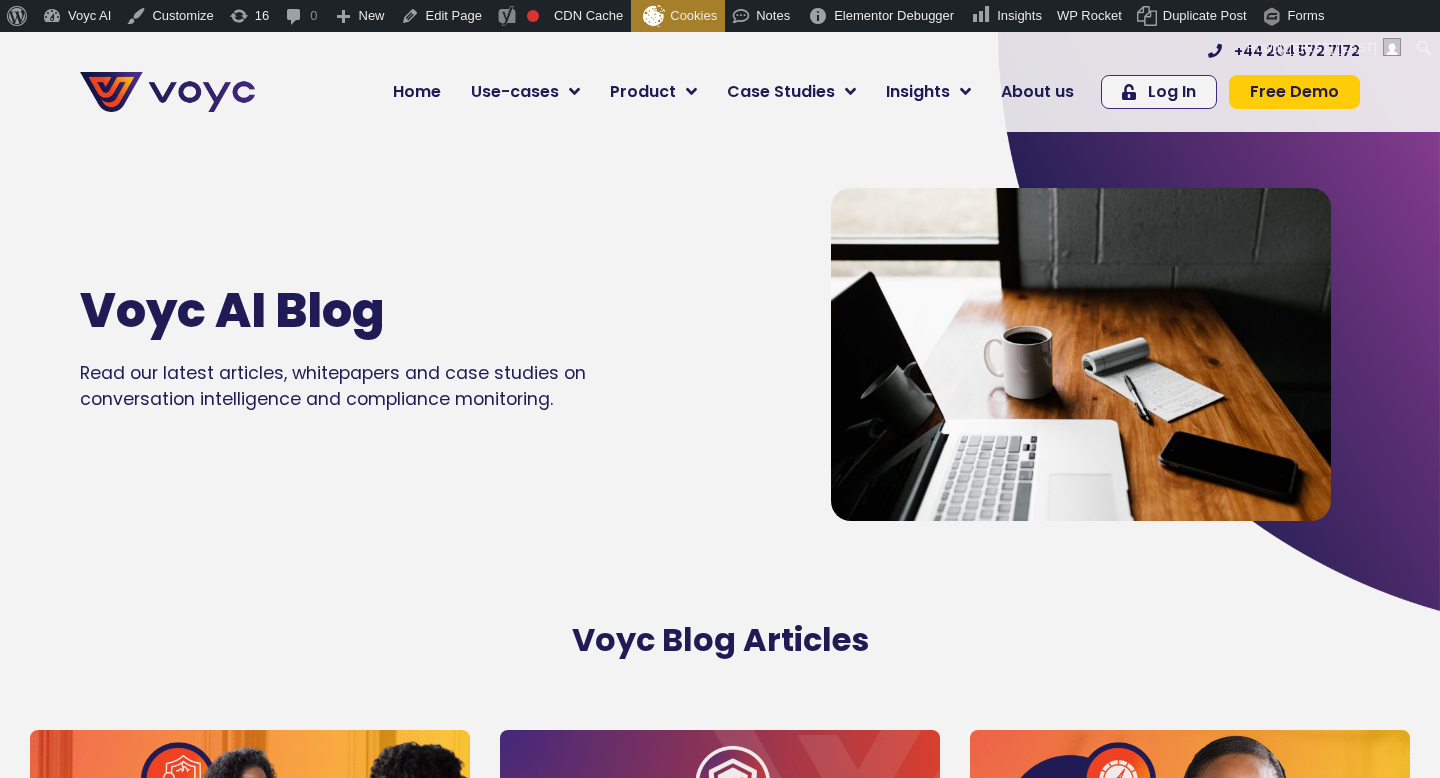 scroll, scrollTop: 0, scrollLeft: 0, axis: both 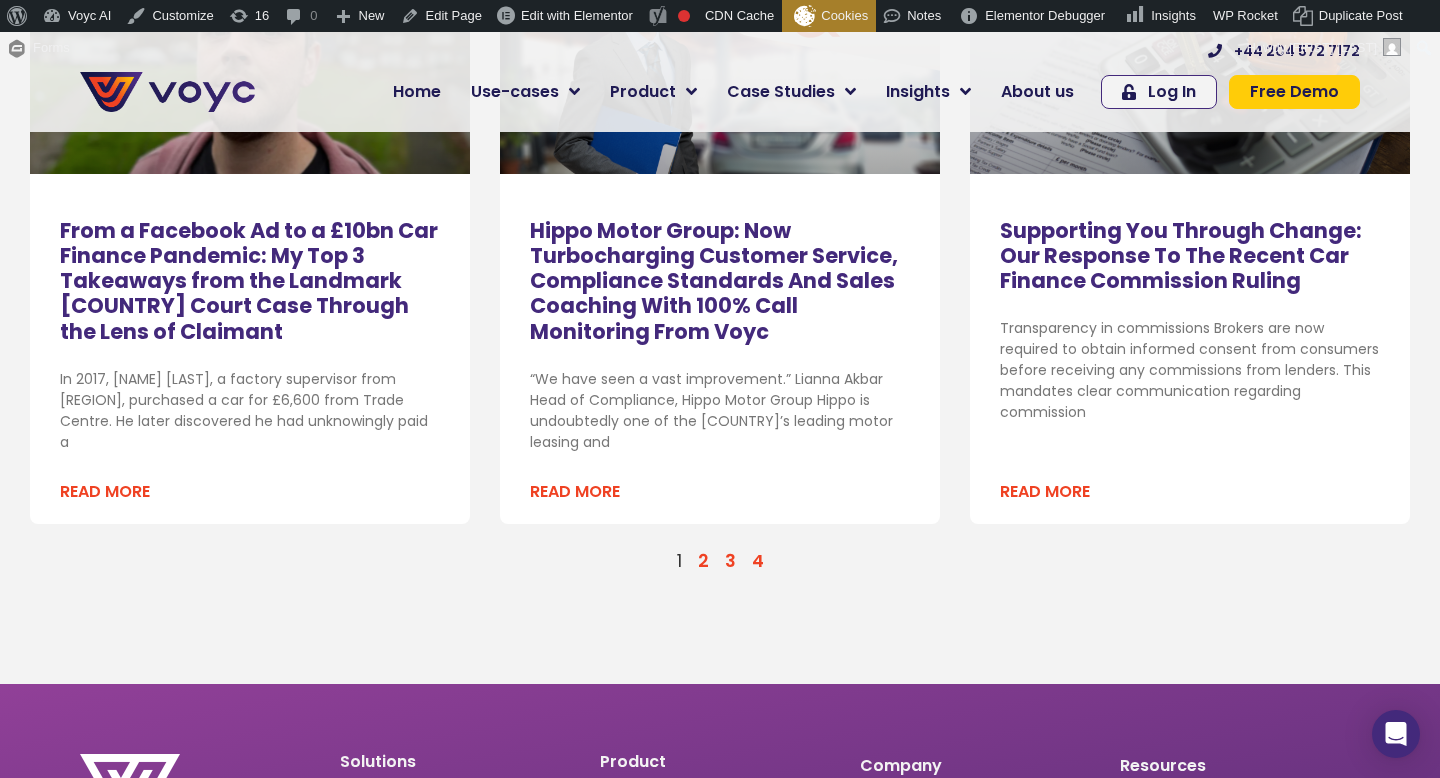 click on "Page 2" at bounding box center (703, 561) 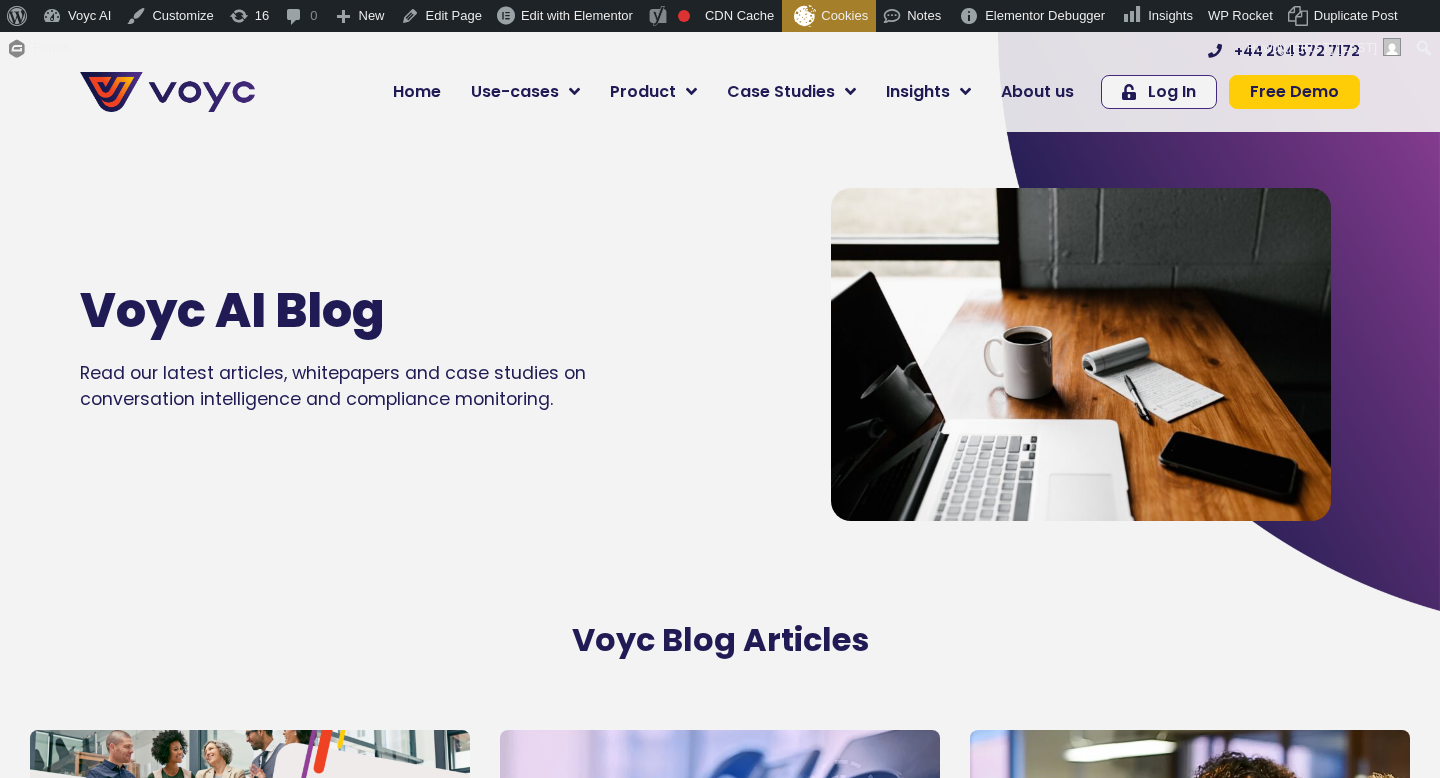 scroll, scrollTop: 0, scrollLeft: 0, axis: both 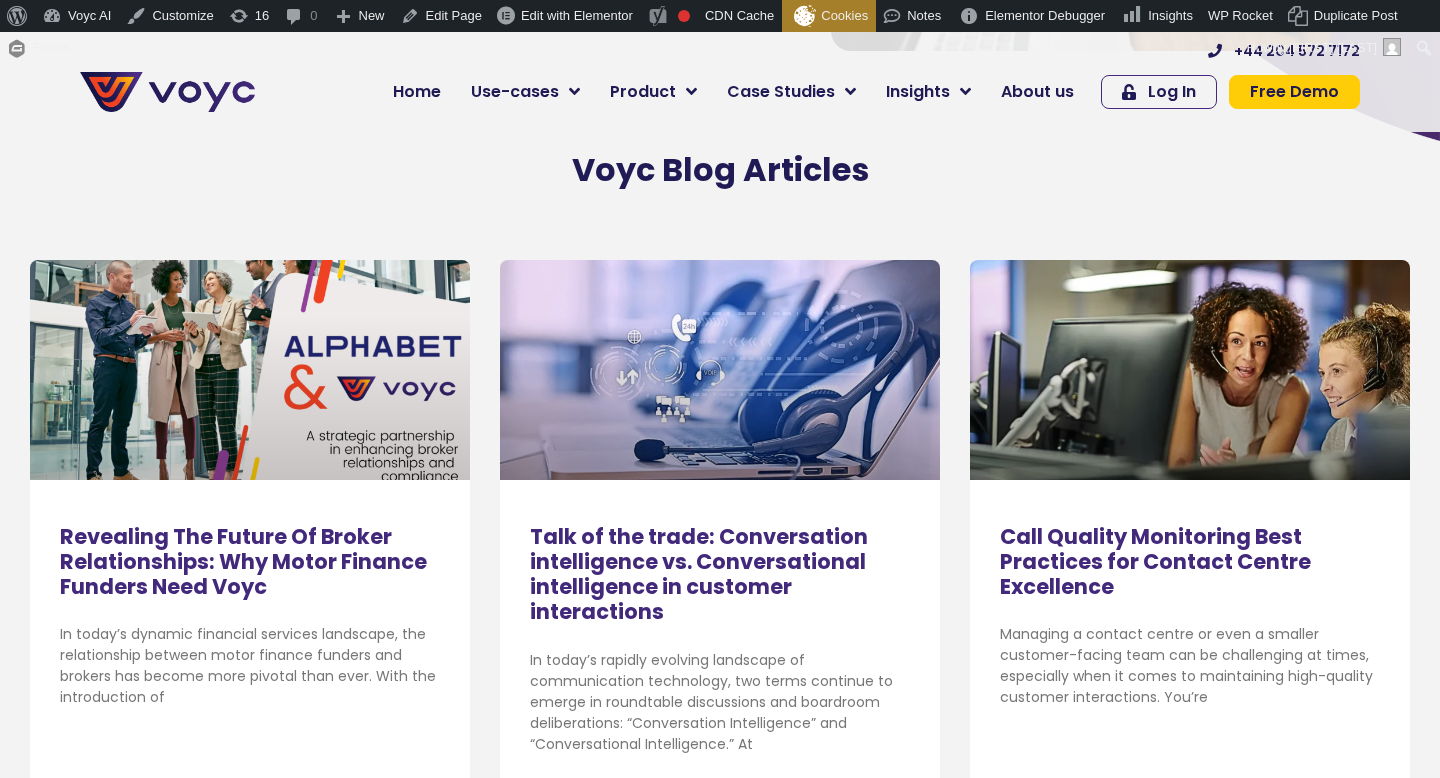 click on "Revealing The Future Of Broker Relationships: Why Motor Finance Funders Need Voyc" at bounding box center [243, 561] 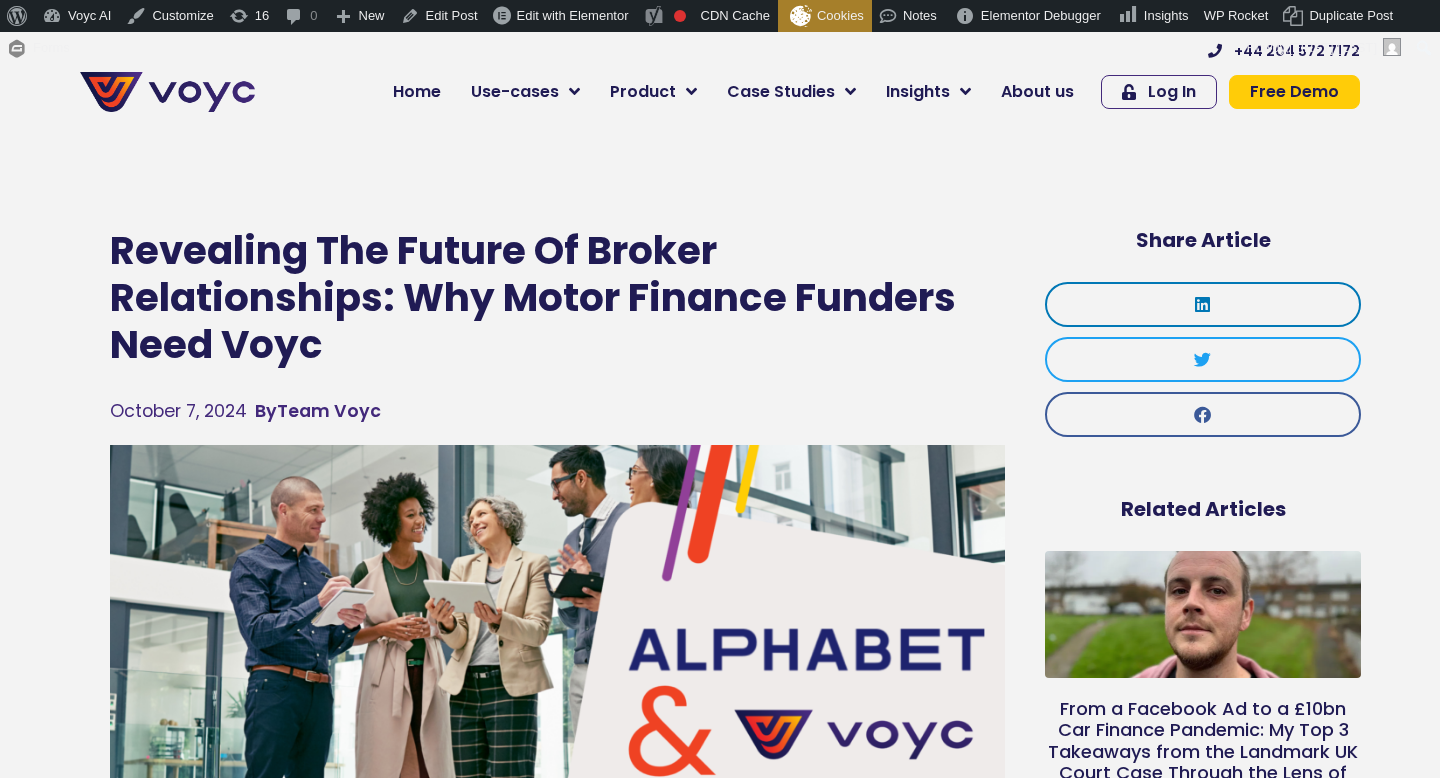 scroll, scrollTop: 0, scrollLeft: 0, axis: both 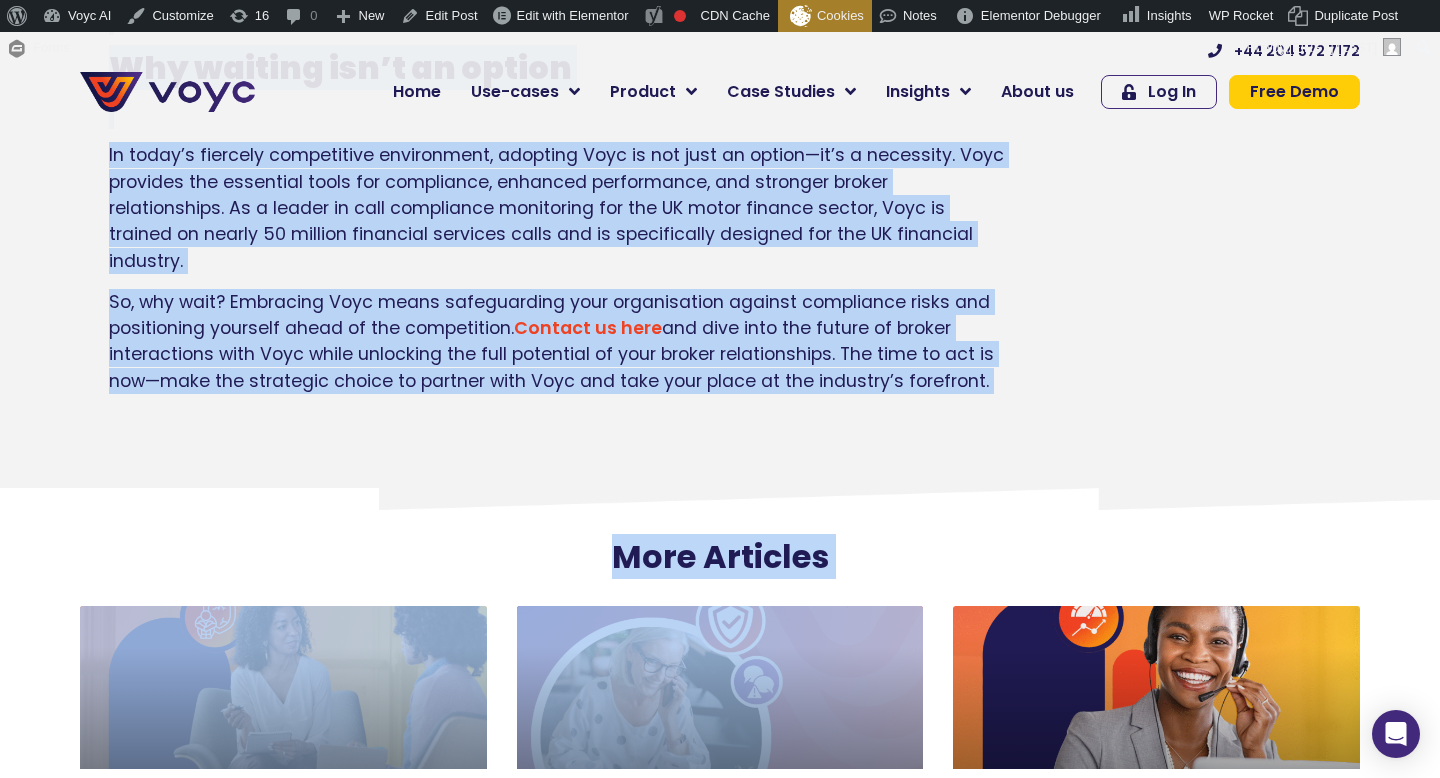 drag, startPoint x: 118, startPoint y: 244, endPoint x: 1000, endPoint y: 388, distance: 893.6778 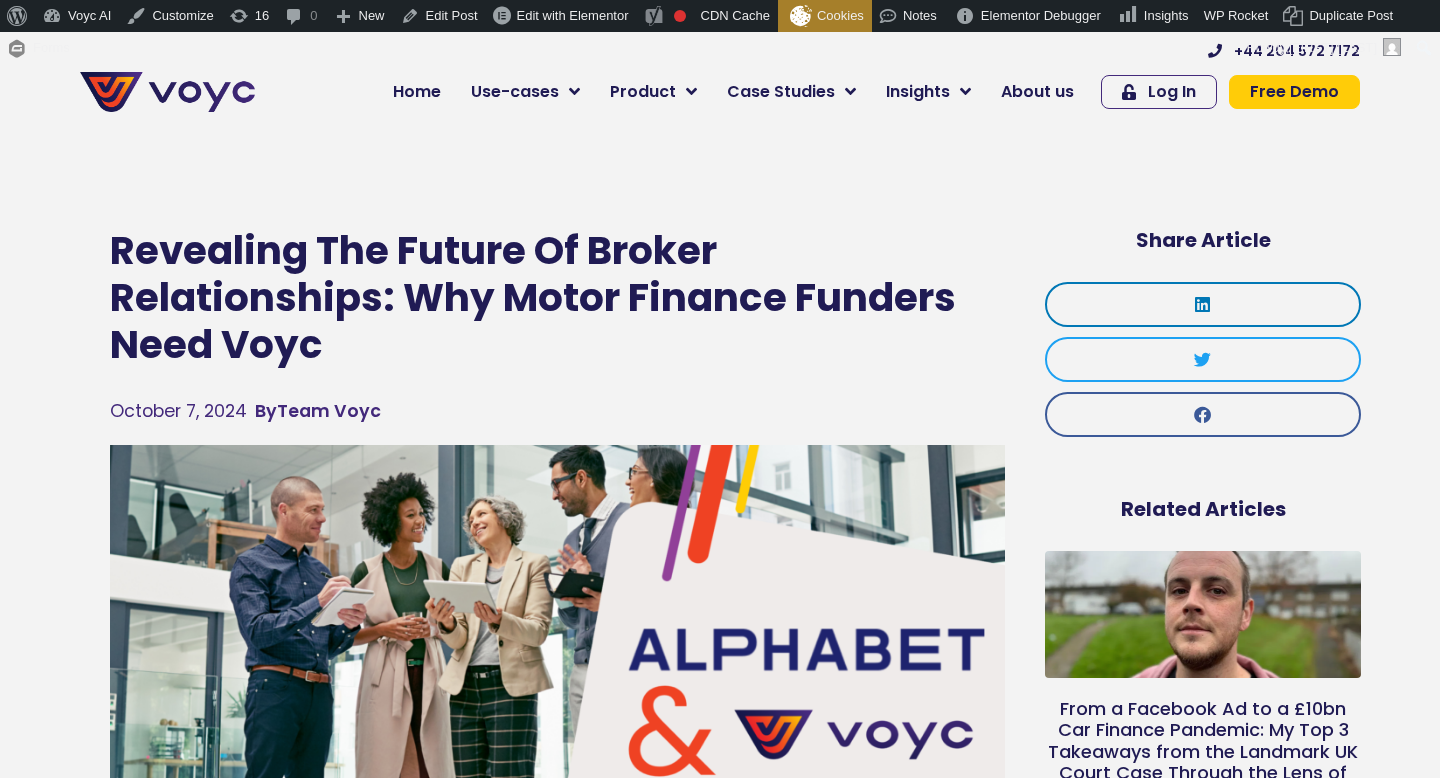 scroll, scrollTop: 3216, scrollLeft: 0, axis: vertical 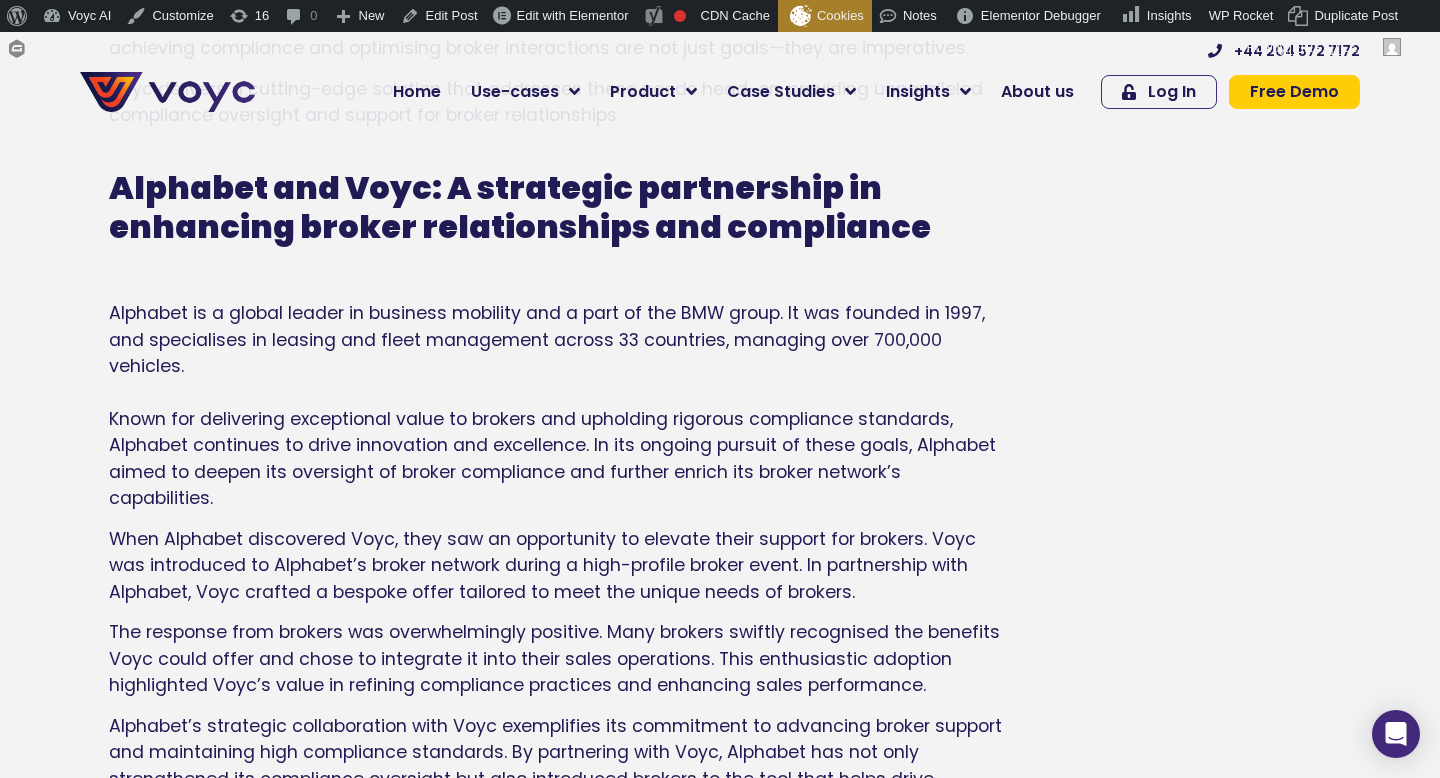 click on "Alphabet is a global leader in business mobility and a part of the BMW group. It was founded in 1997, and specialises in leasing and fleet management across 33 countries, managing over 700,000 vehicles. Known for delivering exceptional value to brokers and upholding rigorous compliance standards, Alphabet continues to drive innovation and excellence. In its ongoing pursuit of these goals, Alphabet aimed to deepen its oversight of broker compliance and further enrich its broker network’s capabilities." at bounding box center (557, 405) 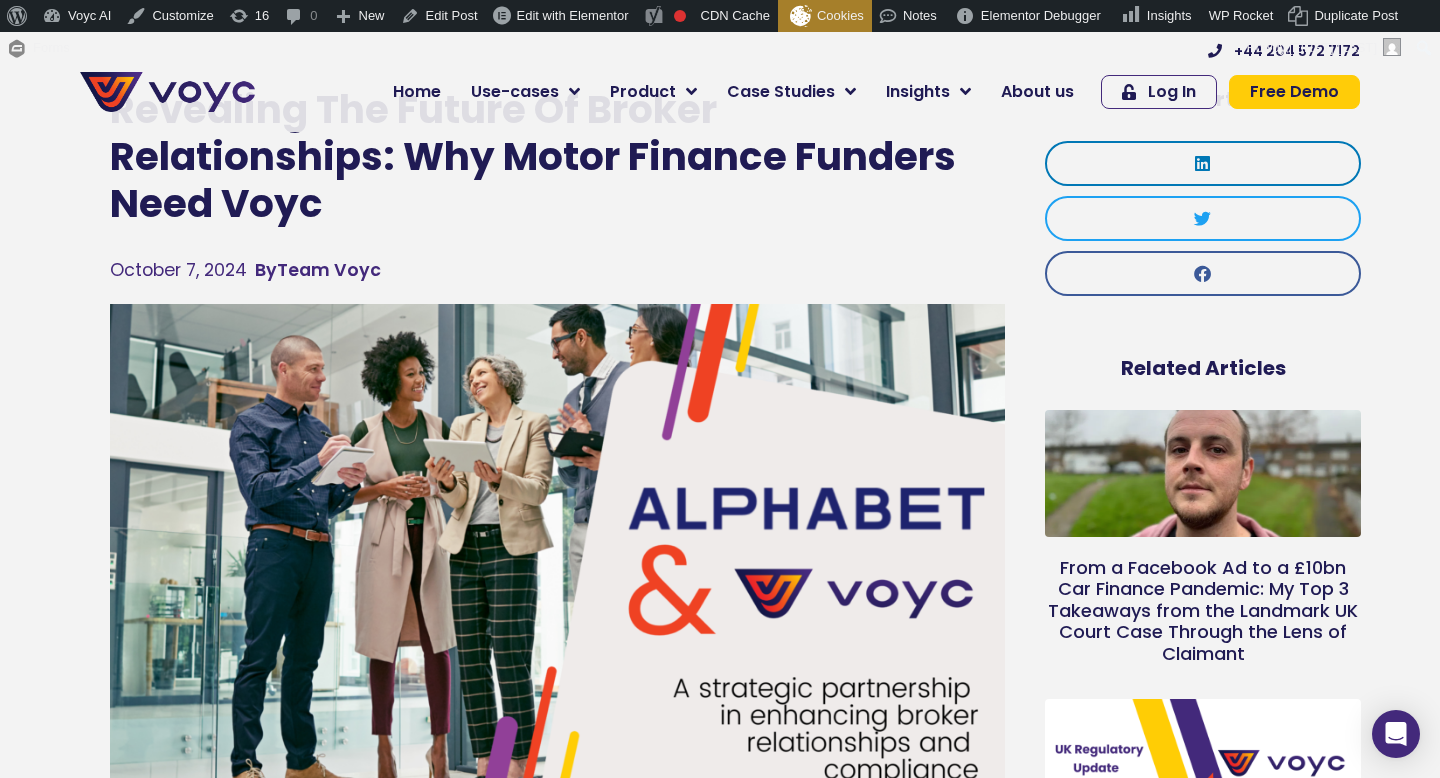 scroll, scrollTop: 231, scrollLeft: 0, axis: vertical 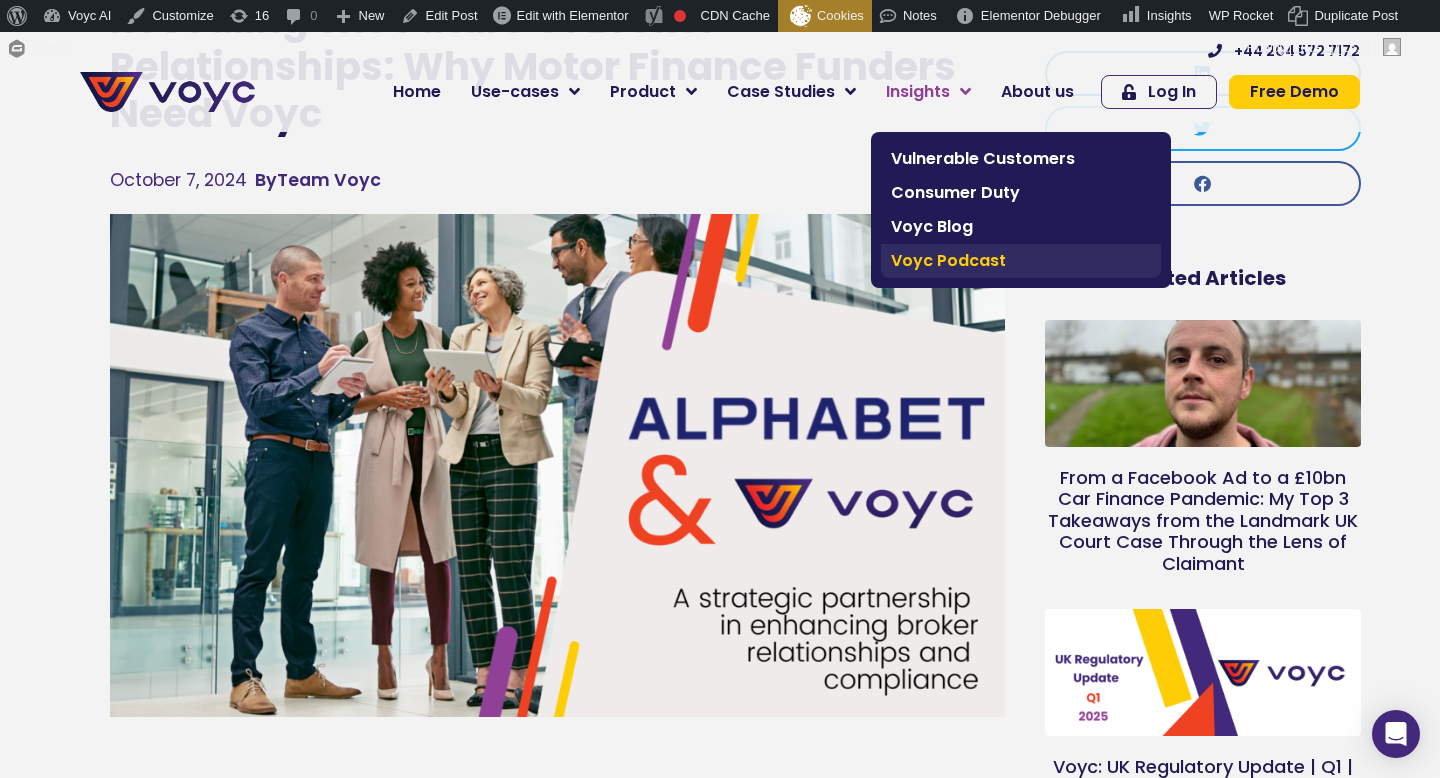 click on "Voyc Podcast" at bounding box center (1021, 261) 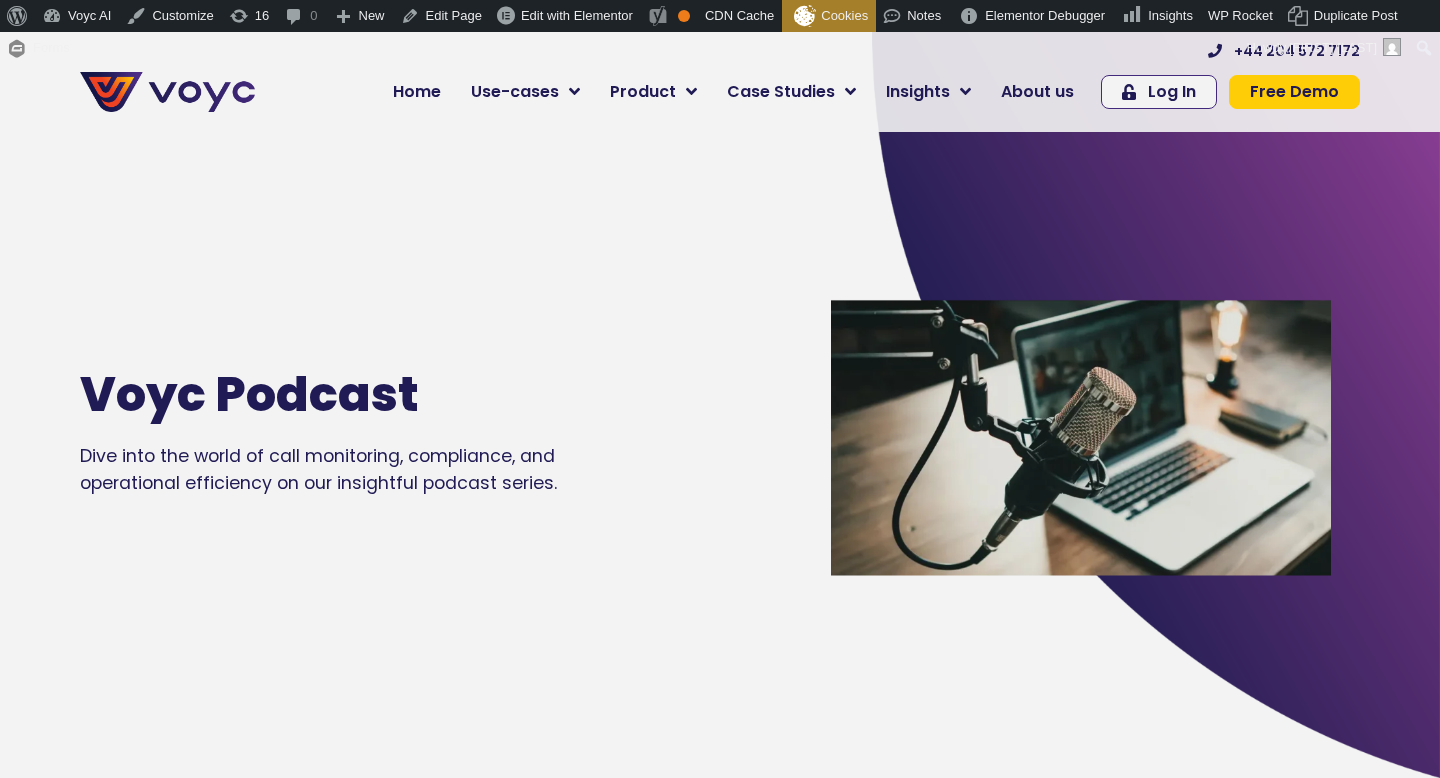 scroll, scrollTop: 354, scrollLeft: 0, axis: vertical 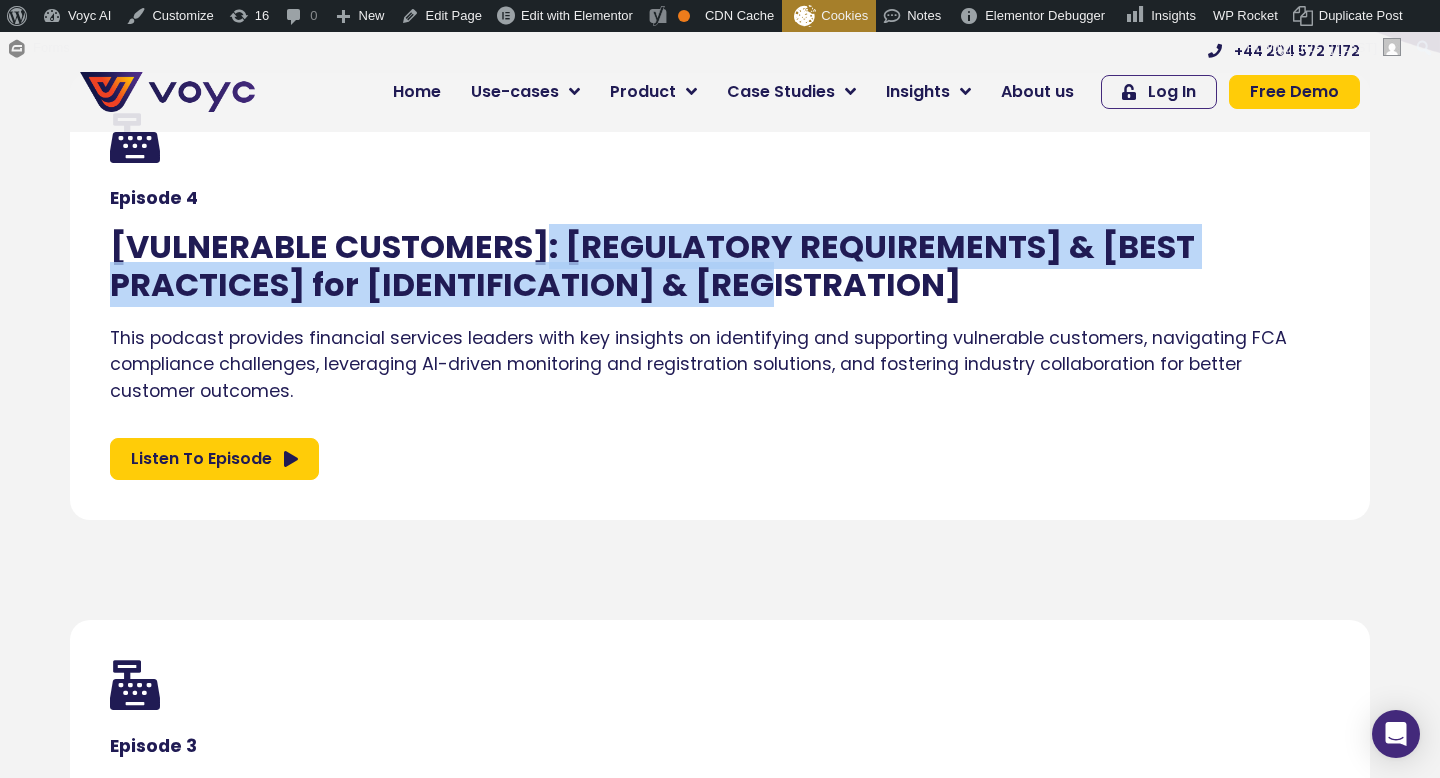 drag, startPoint x: 574, startPoint y: 280, endPoint x: 506, endPoint y: 252, distance: 73.53911 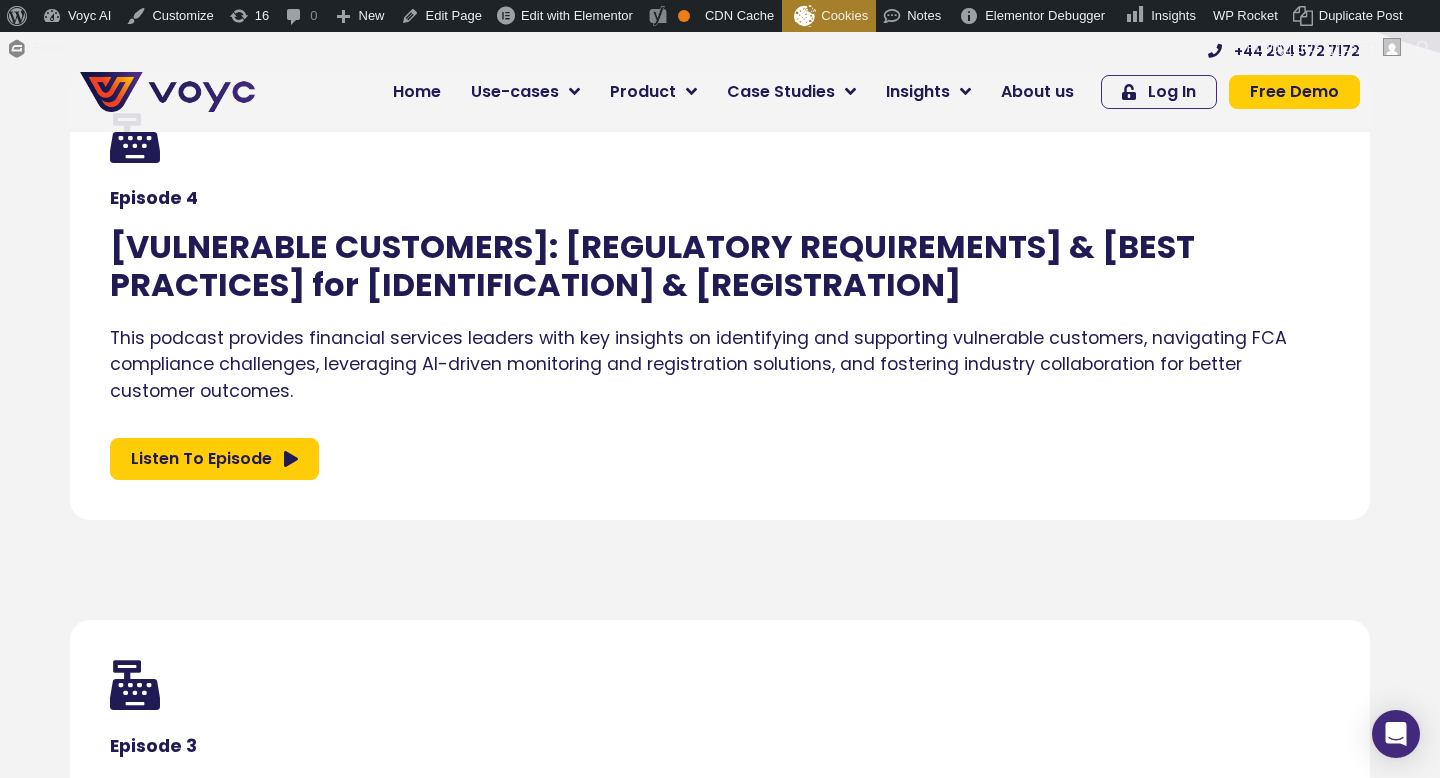 click on "This podcast provides financial services leaders with key insights on identifying and supporting vulnerable customers, navigating FCA compliance challenges, leveraging AI-driven monitoring and registration solutions, and fostering industry collaboration for better customer outcomes." at bounding box center [720, 364] 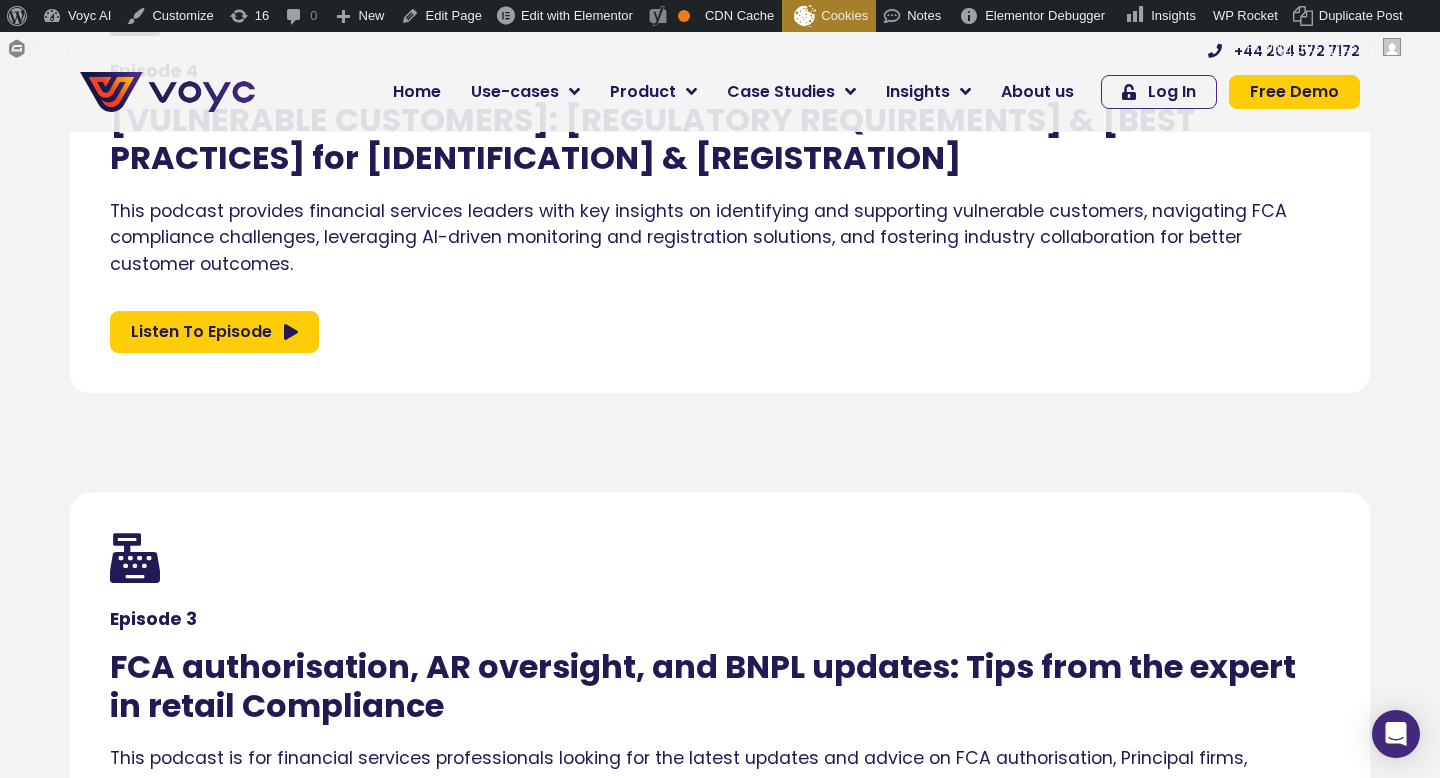 scroll, scrollTop: 853, scrollLeft: 0, axis: vertical 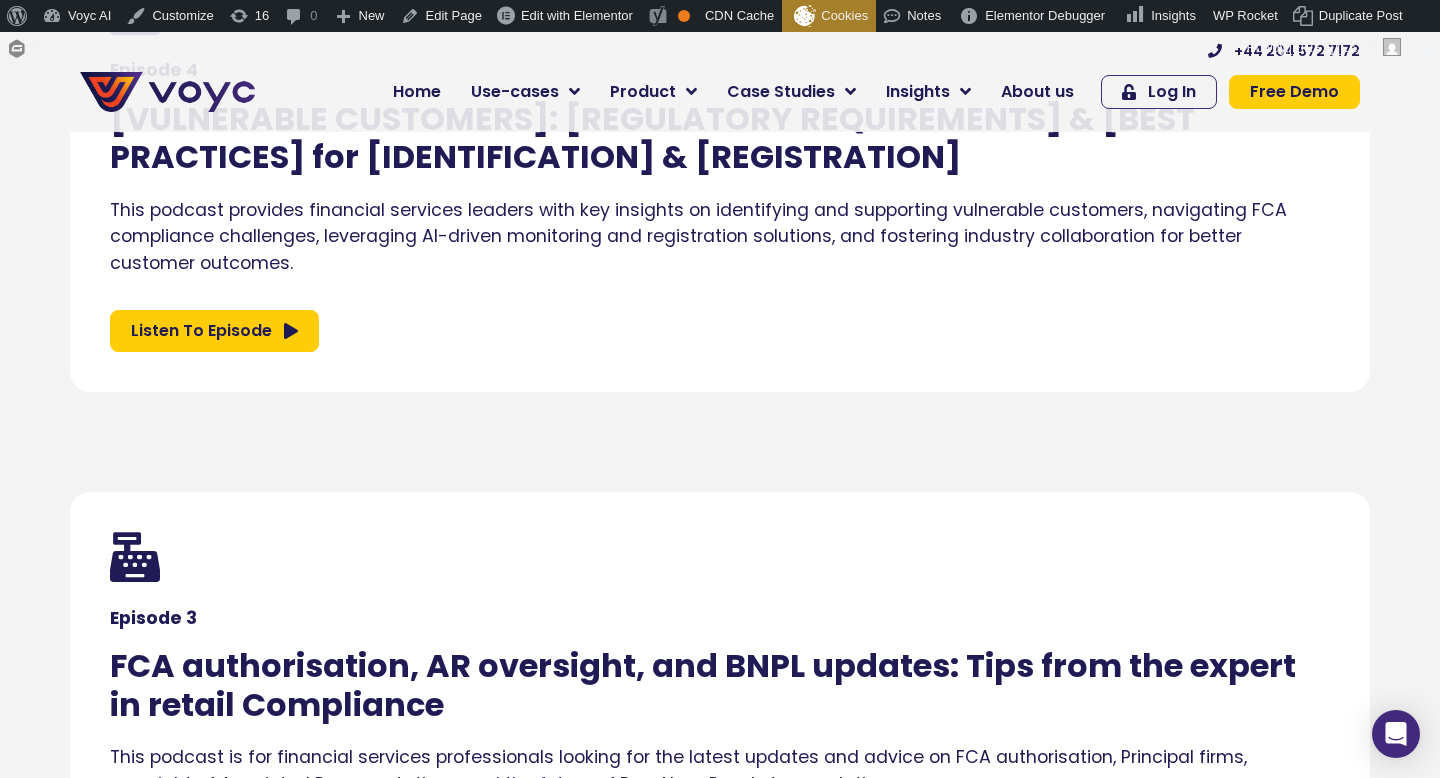 click on "Listen To Episode" at bounding box center (201, 331) 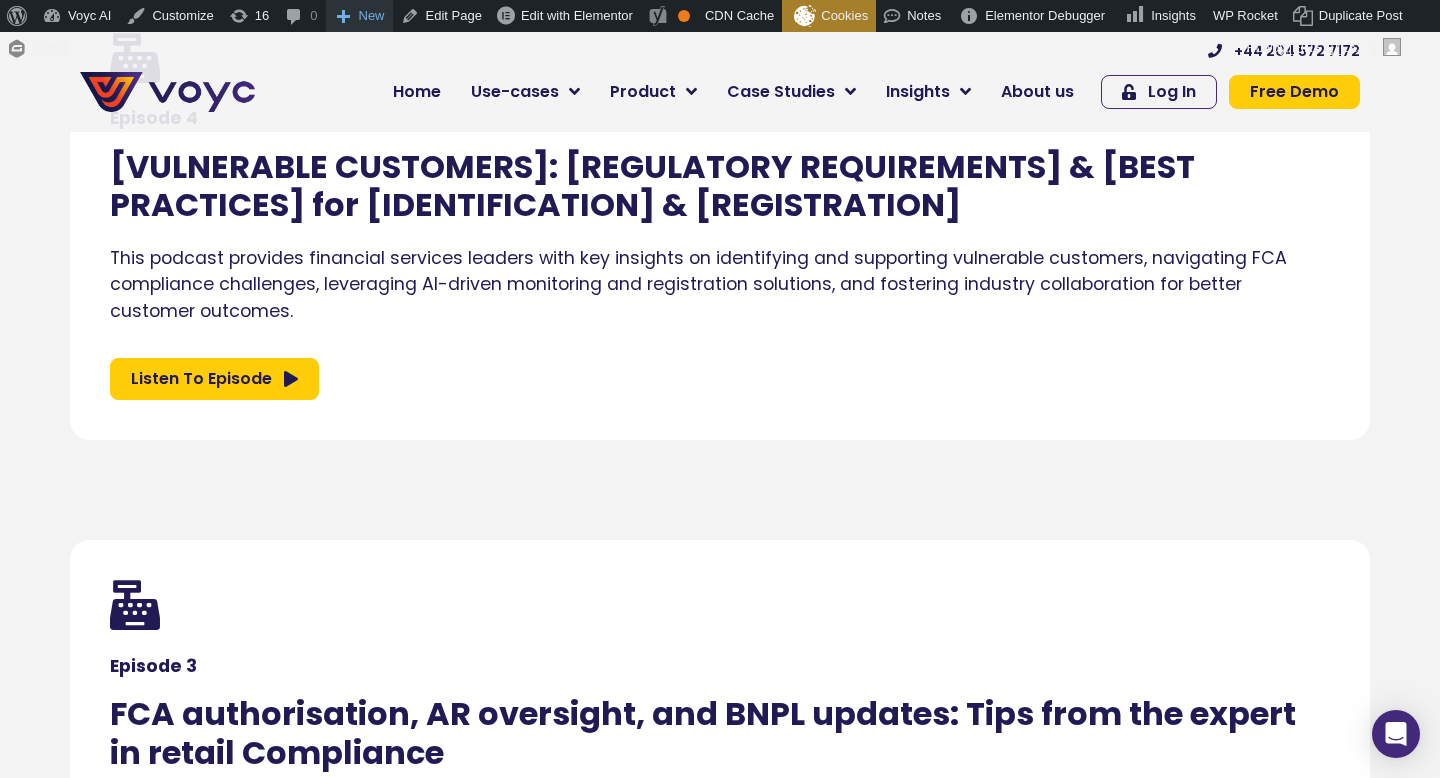 scroll, scrollTop: 803, scrollLeft: 0, axis: vertical 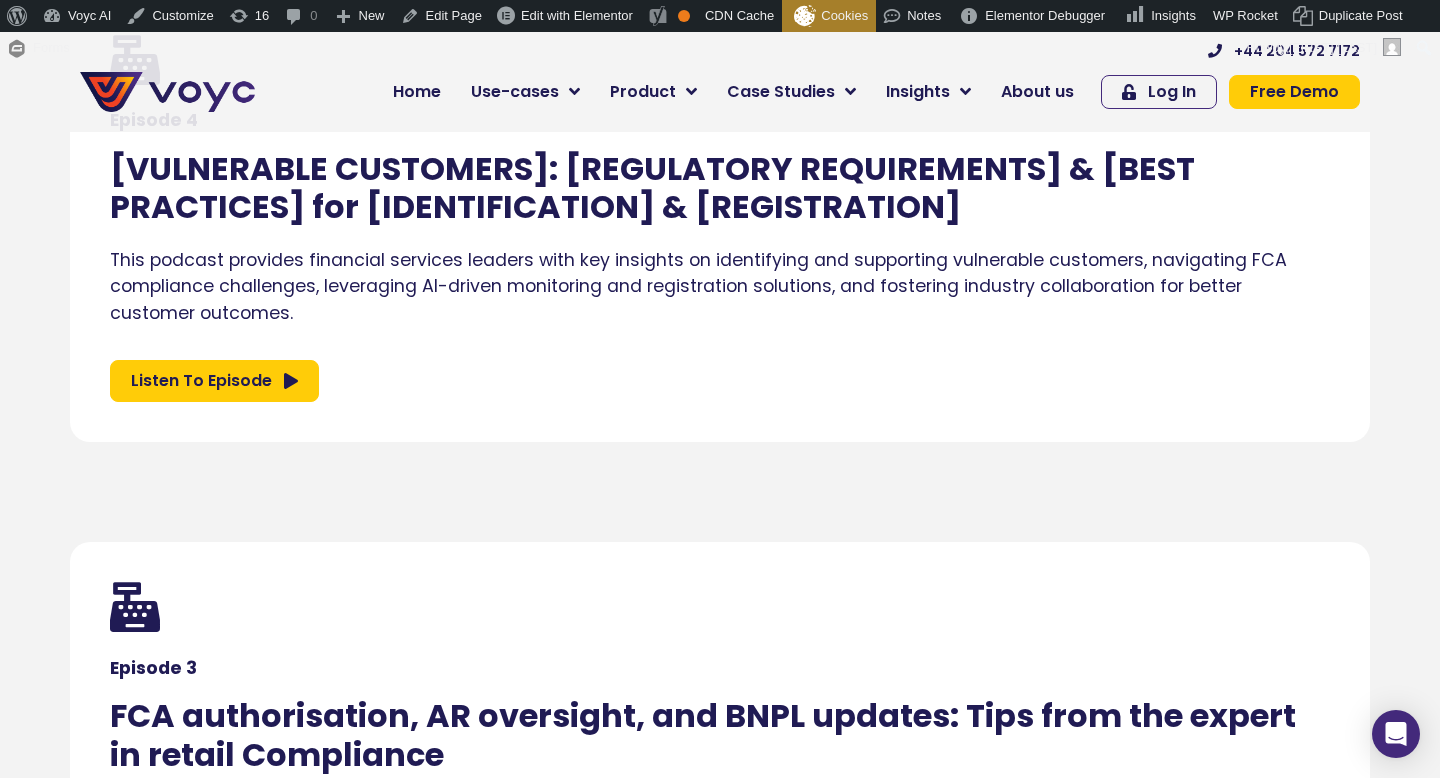 click on "This podcast provides financial services leaders with key insights on identifying and supporting vulnerable customers, navigating FCA compliance challenges, leveraging AI-driven monitoring and registration solutions, and fostering industry collaboration for better customer outcomes." at bounding box center [720, 286] 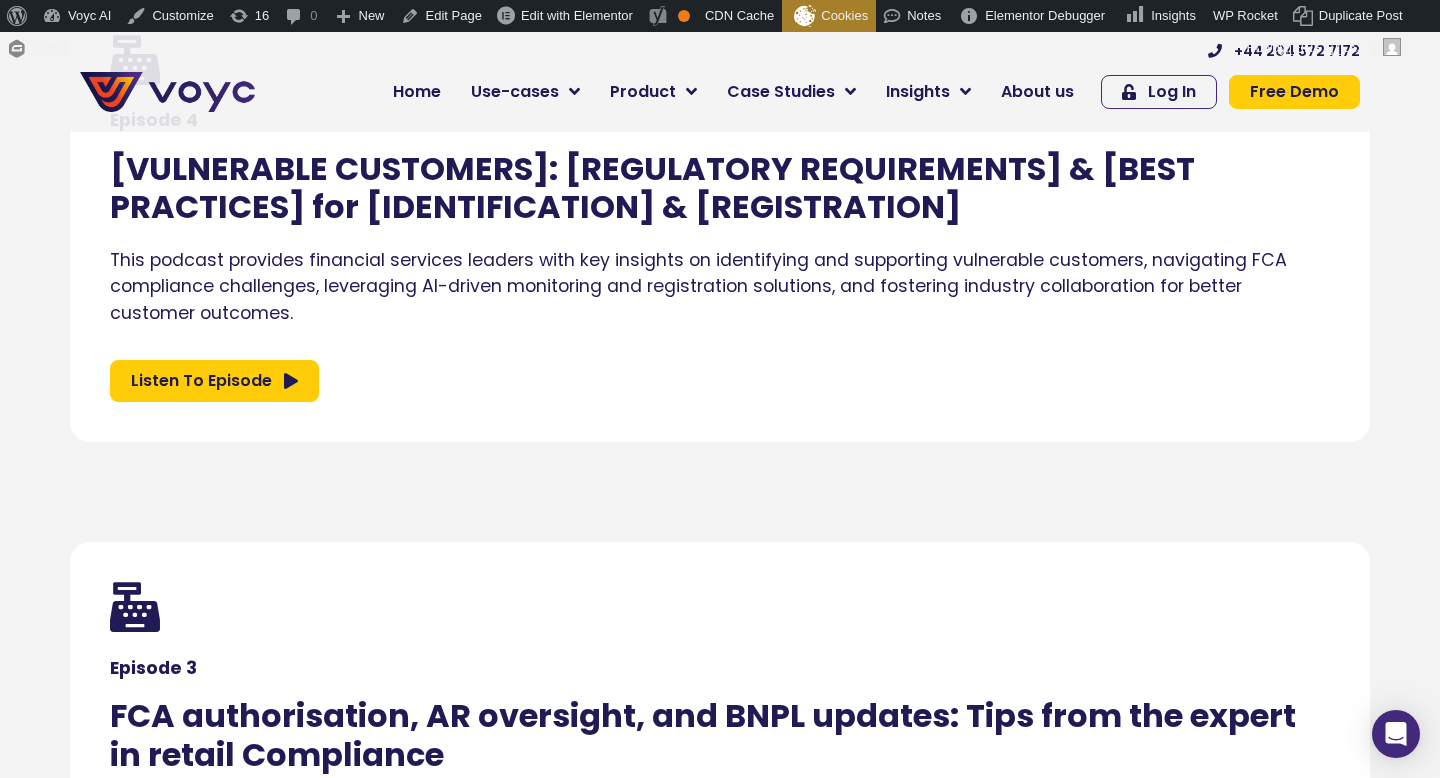 click on "Listen To Episode" at bounding box center (201, 381) 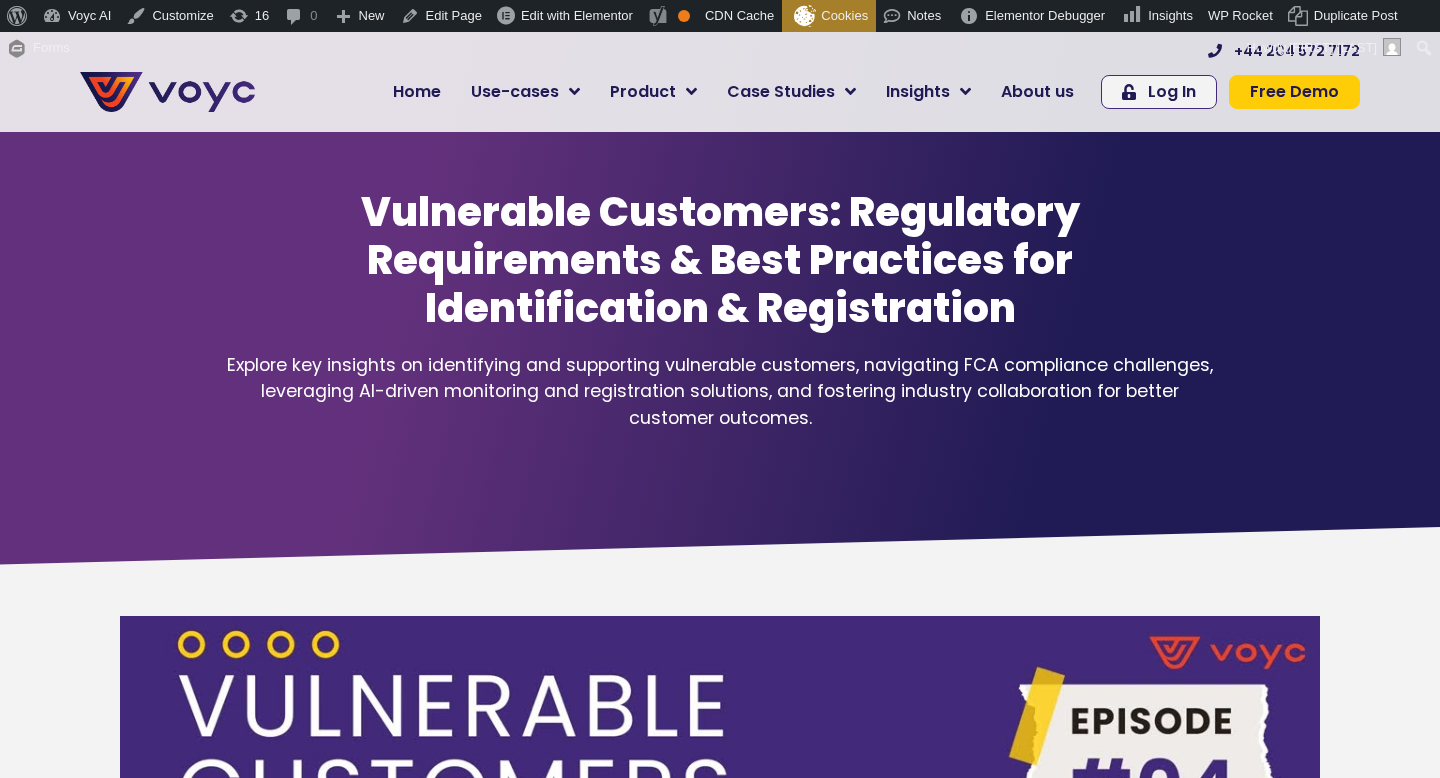 scroll, scrollTop: 0, scrollLeft: 0, axis: both 